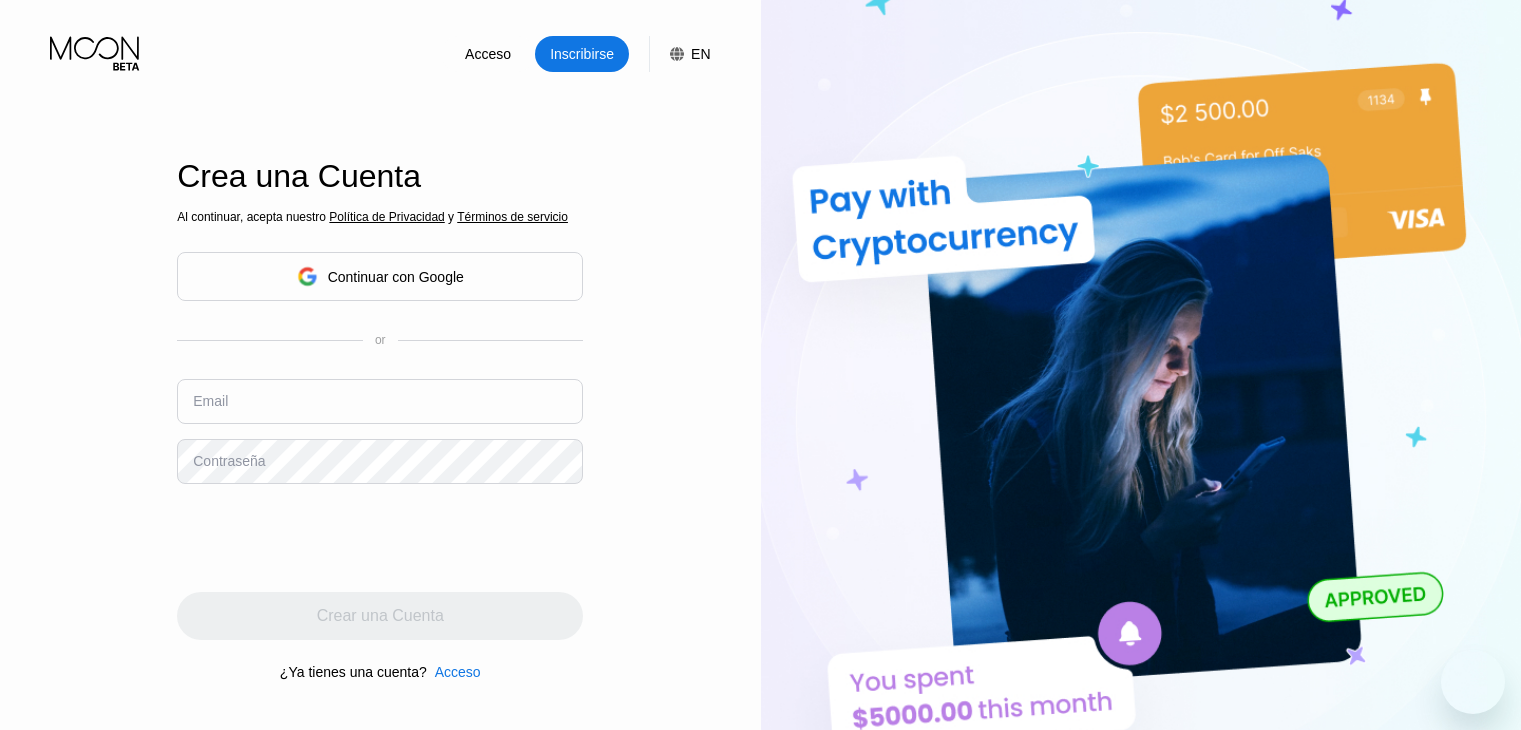 scroll, scrollTop: 0, scrollLeft: 0, axis: both 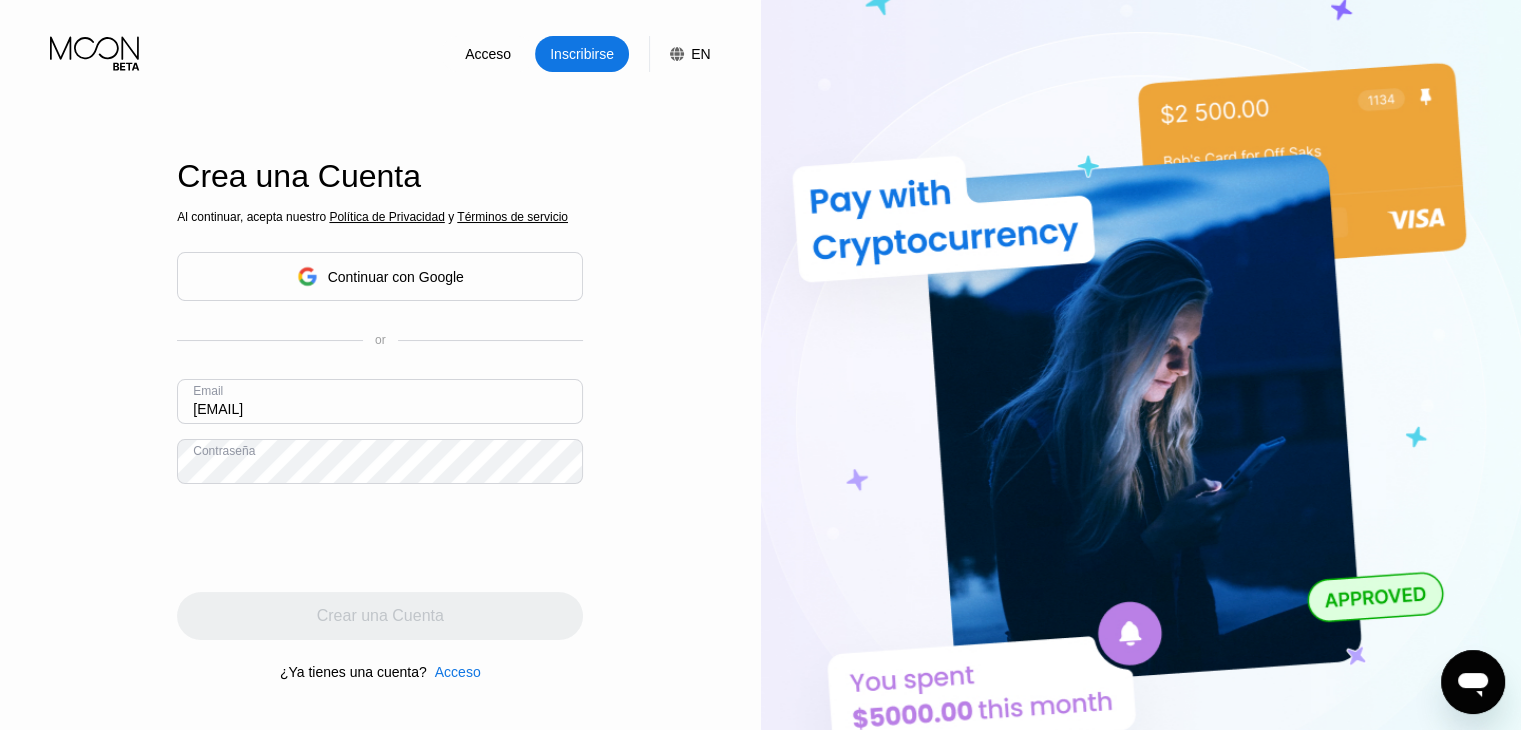 click on "anyafrost5462@outlook.com" at bounding box center (380, 401) 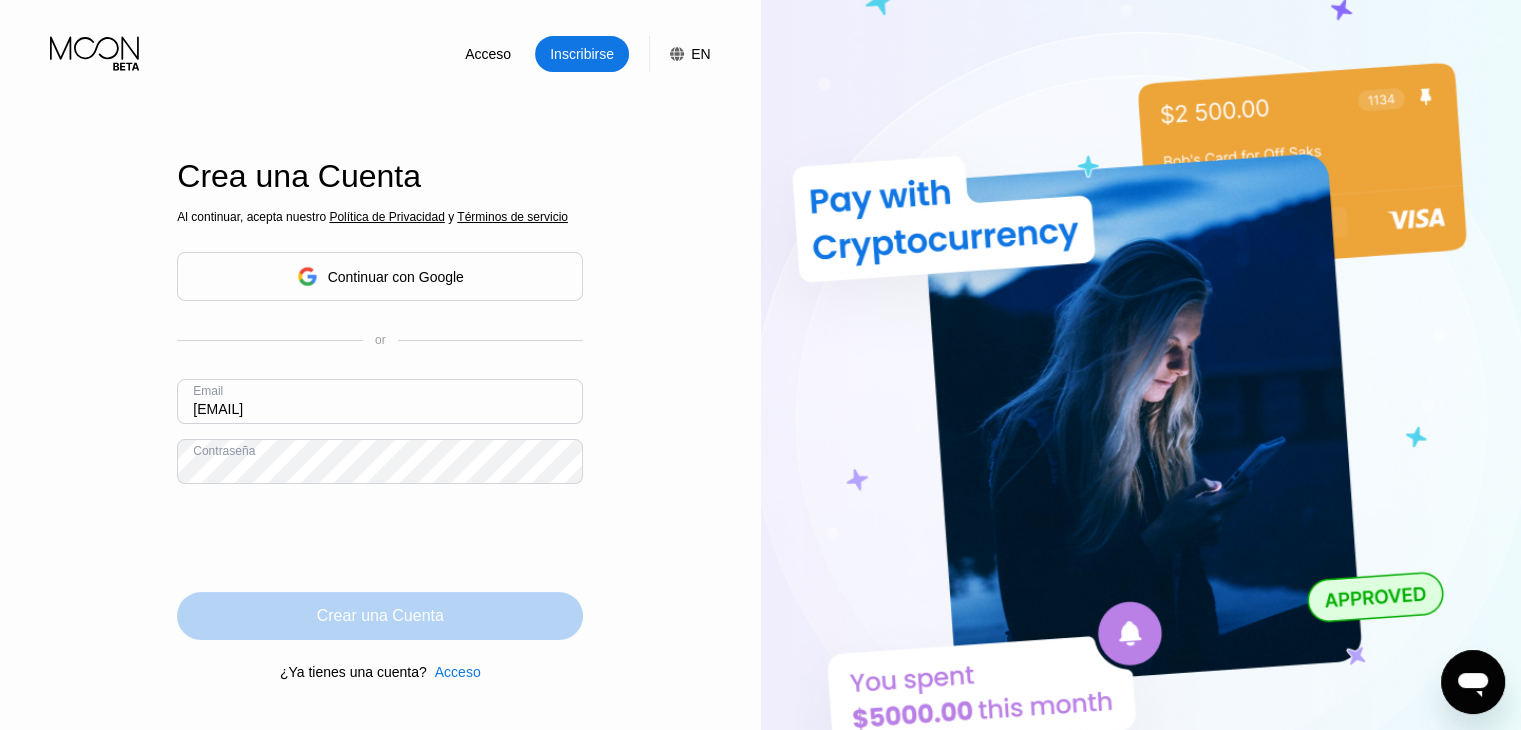 click on "Crear una Cuenta" at bounding box center (380, 616) 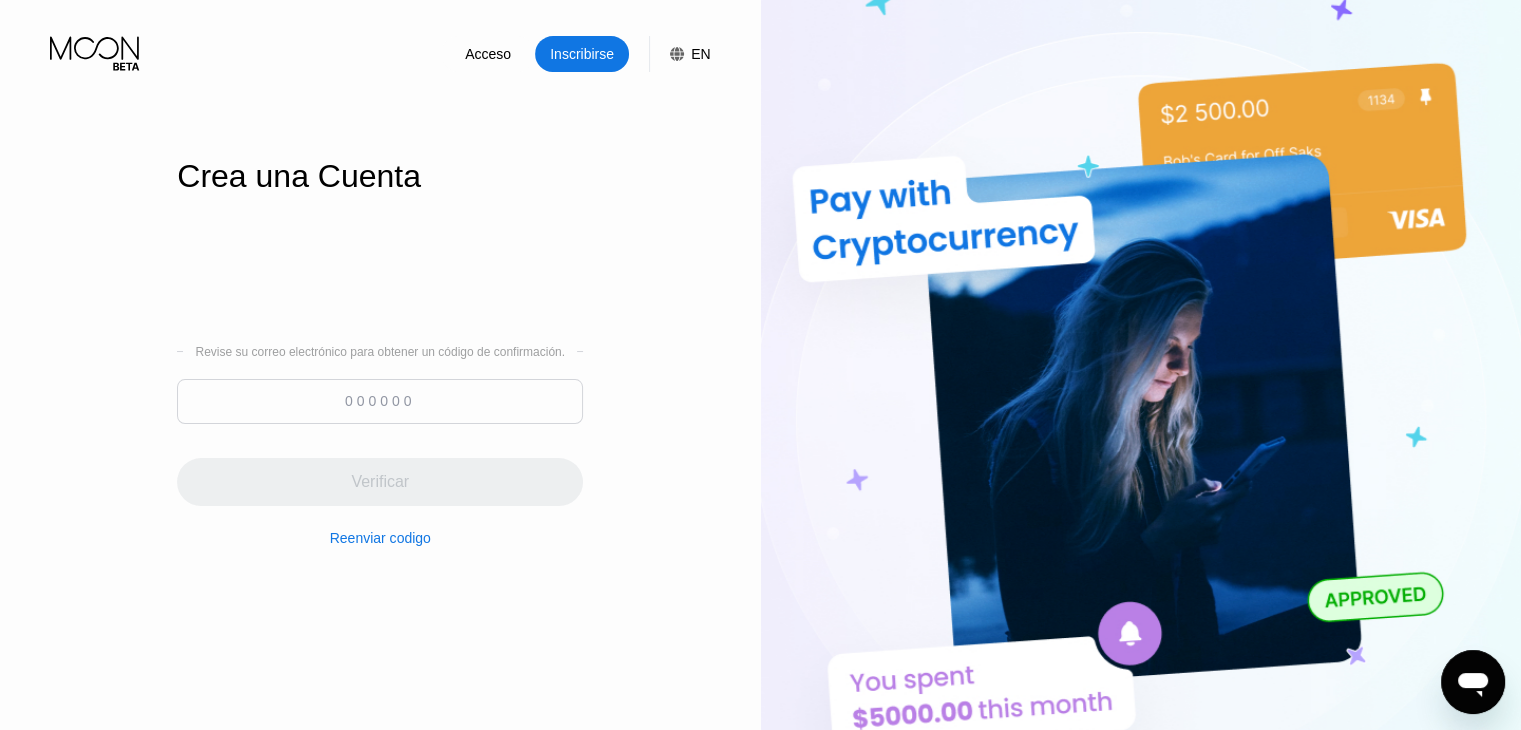 drag, startPoint x: 418, startPoint y: 434, endPoint x: 418, endPoint y: 422, distance: 12 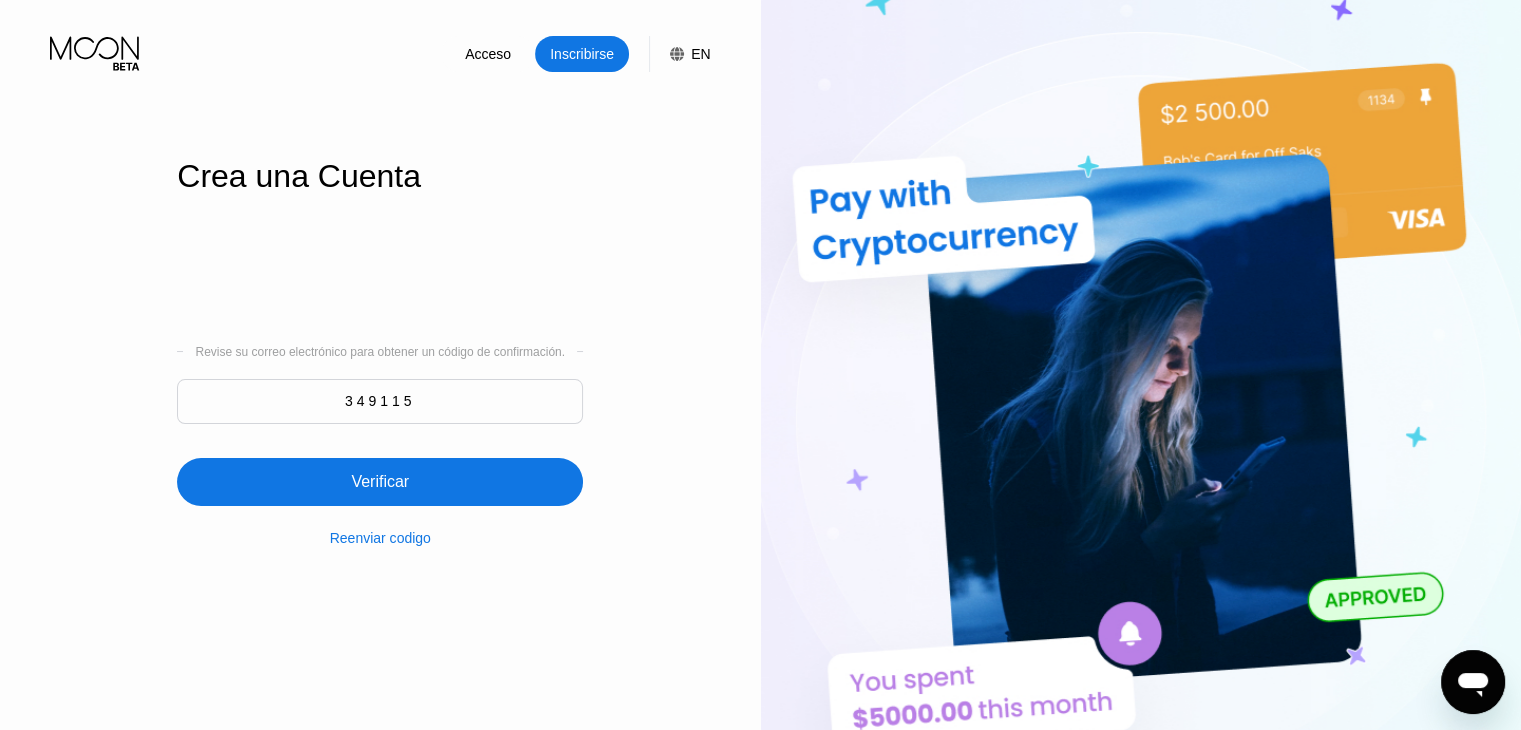 type on "349115" 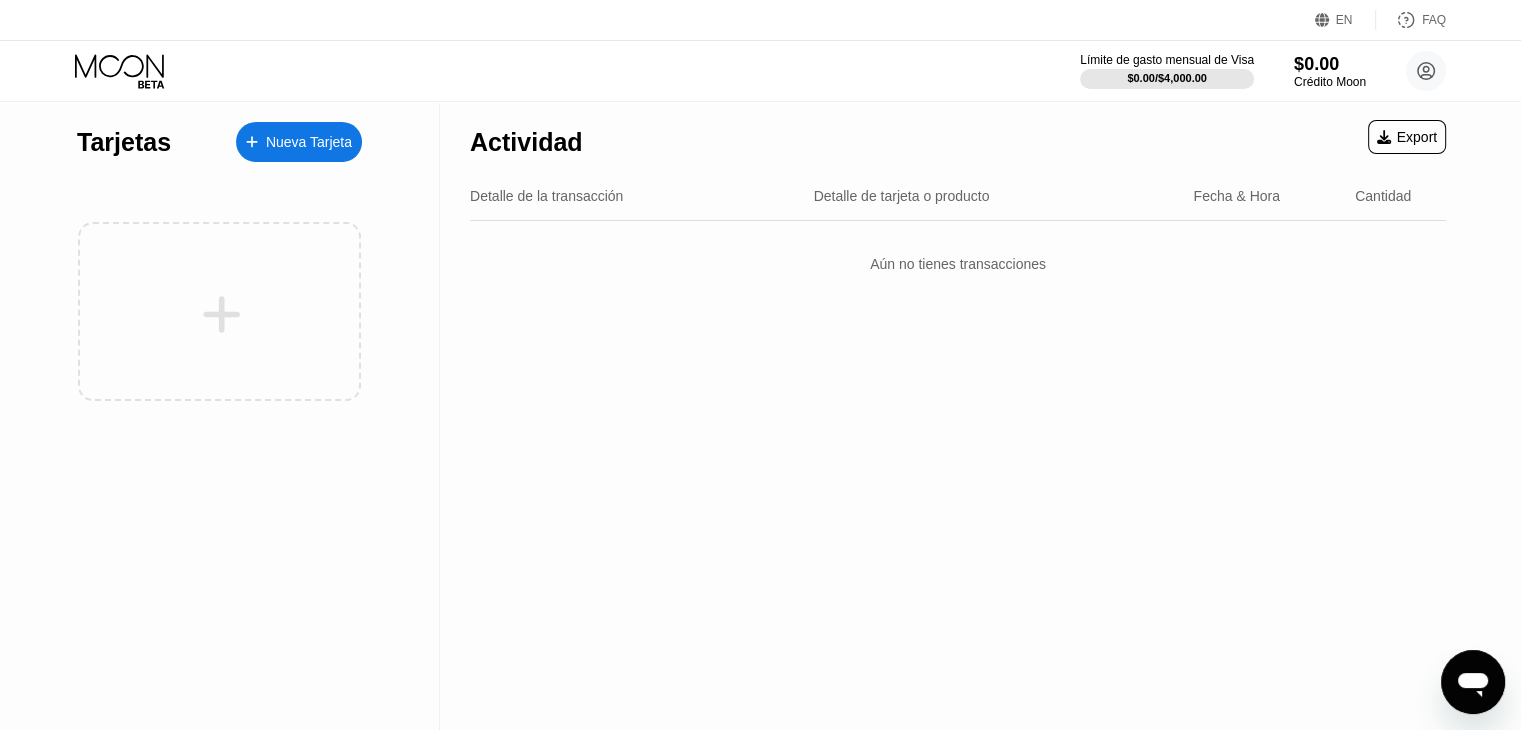 drag, startPoint x: 316, startPoint y: 146, endPoint x: 316, endPoint y: 129, distance: 17 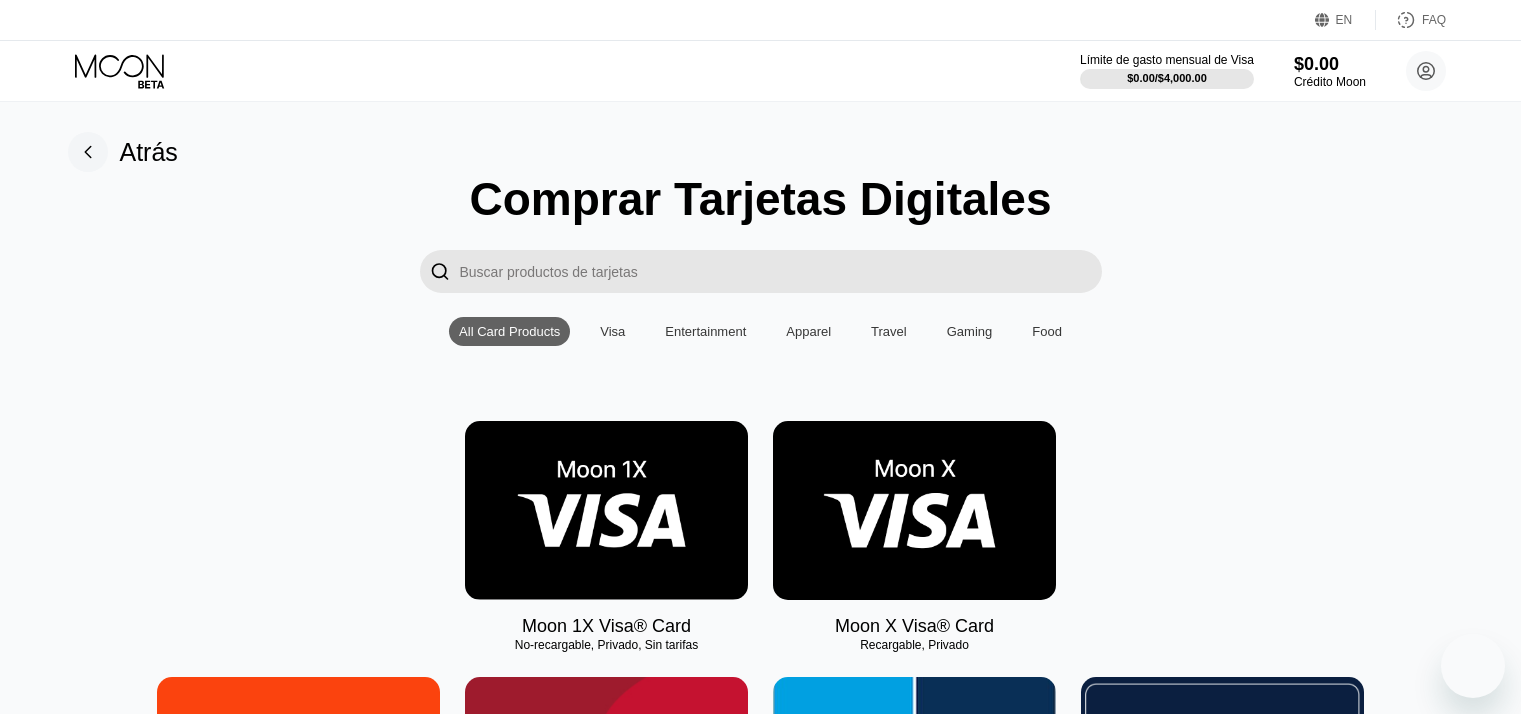 scroll, scrollTop: 0, scrollLeft: 0, axis: both 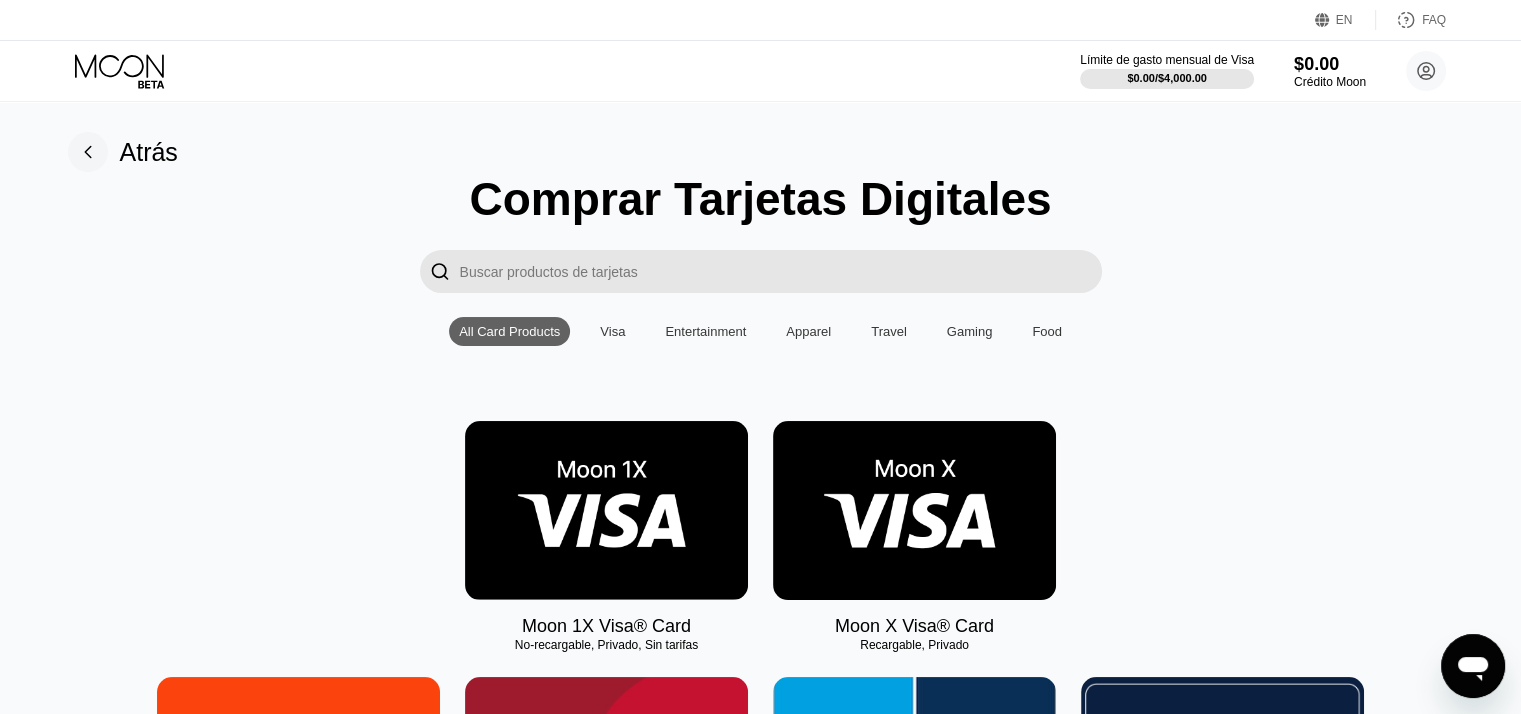 click at bounding box center (914, 510) 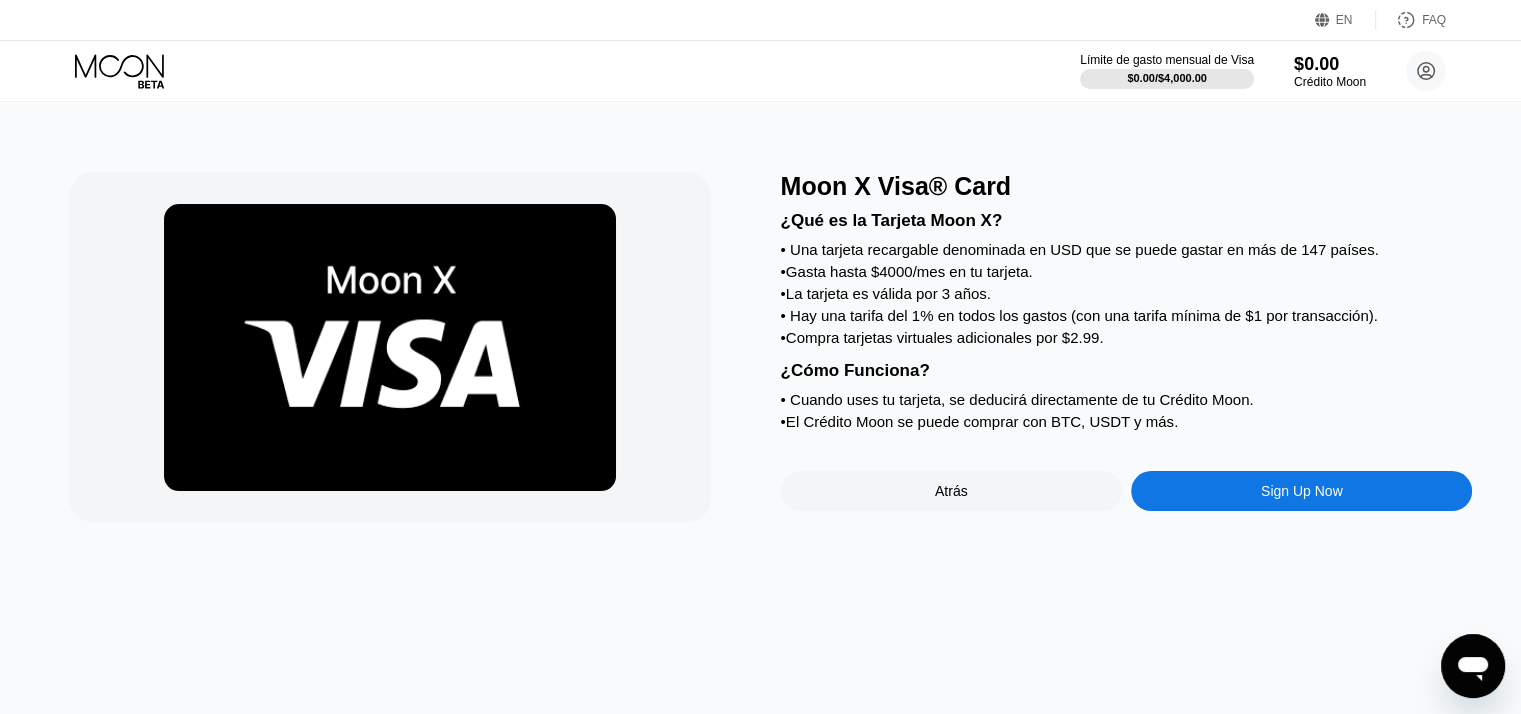 click on "Sign Up Now" at bounding box center [1301, 491] 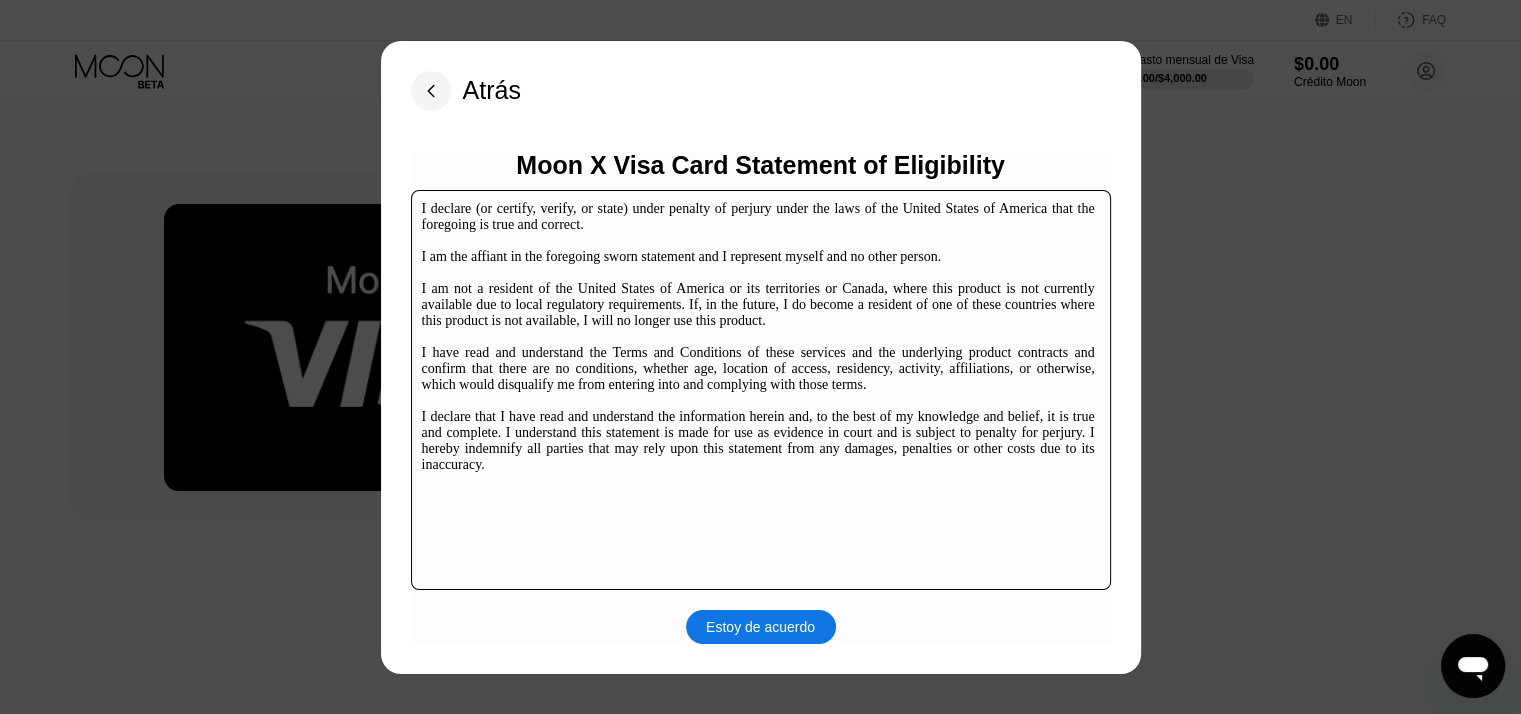 click on "Estoy de acuerdo" at bounding box center (760, 627) 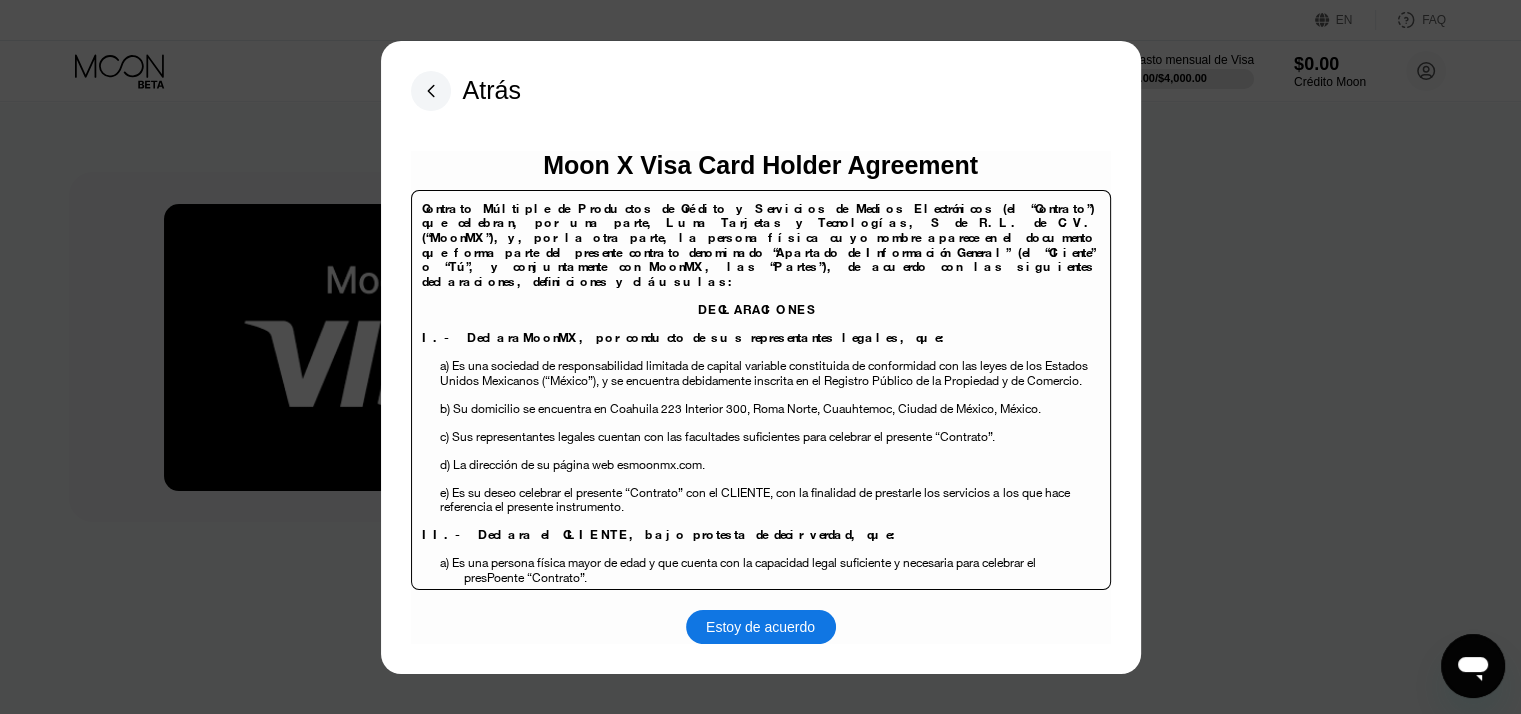 click on "Estoy de acuerdo" at bounding box center [760, 627] 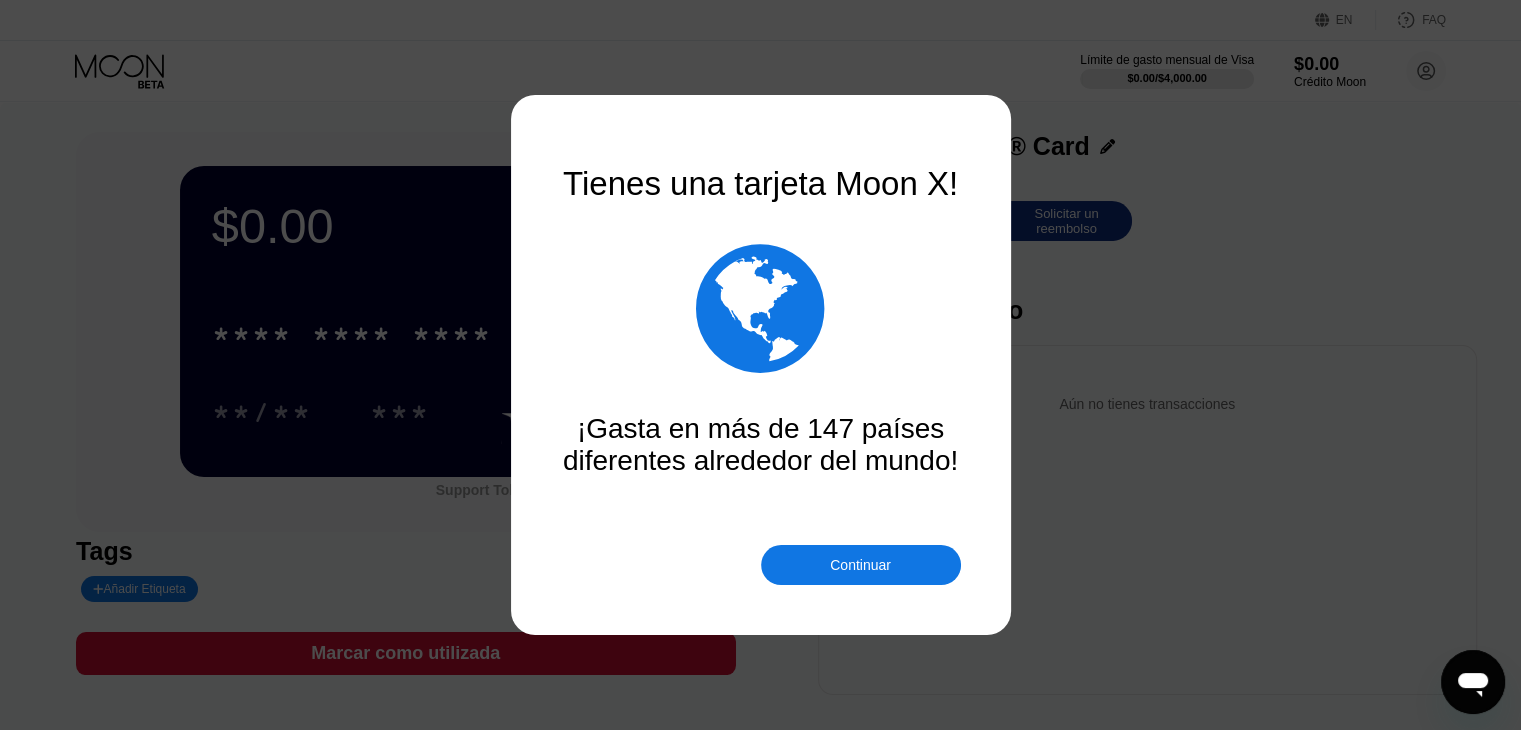 click on "Continuar" at bounding box center (861, 565) 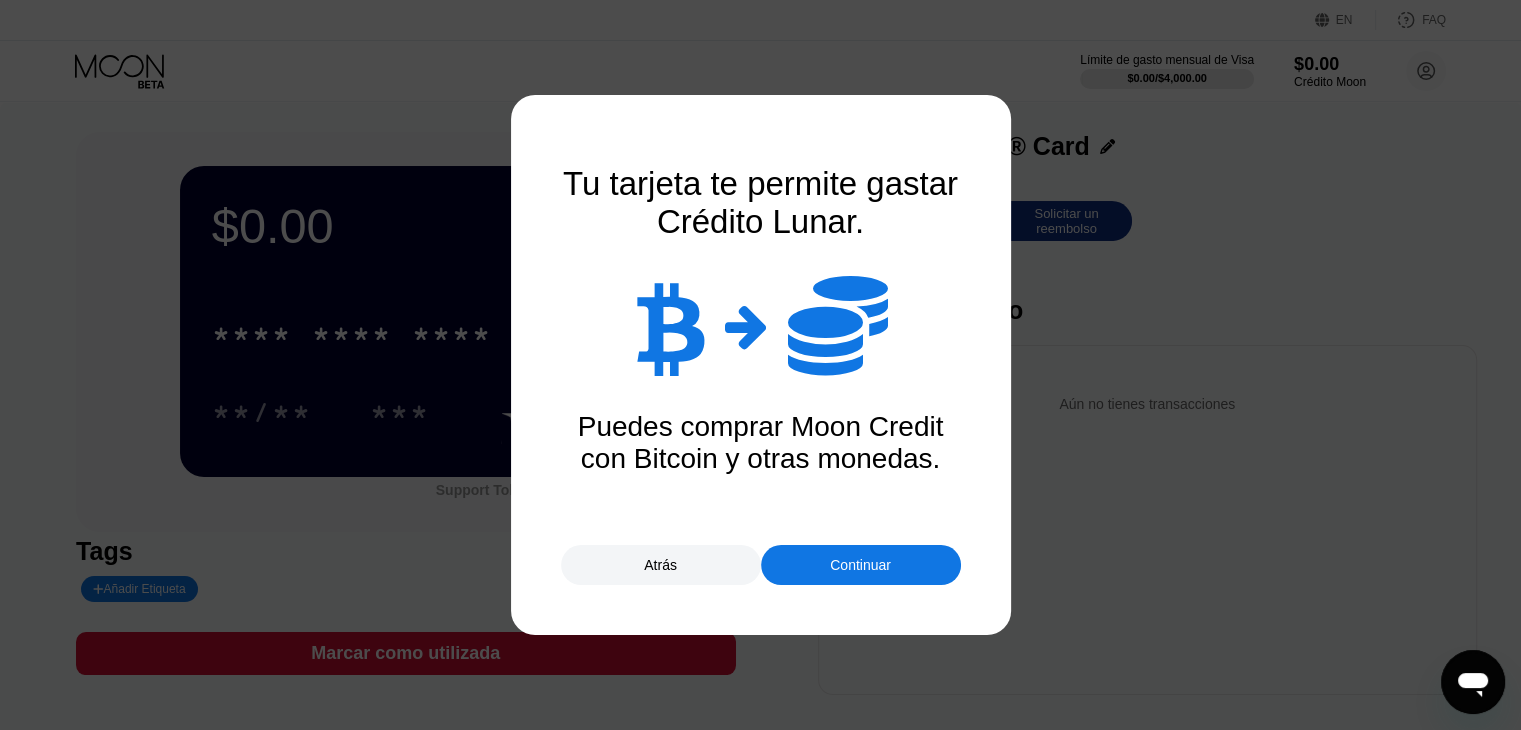 click on "Continuar" at bounding box center [861, 565] 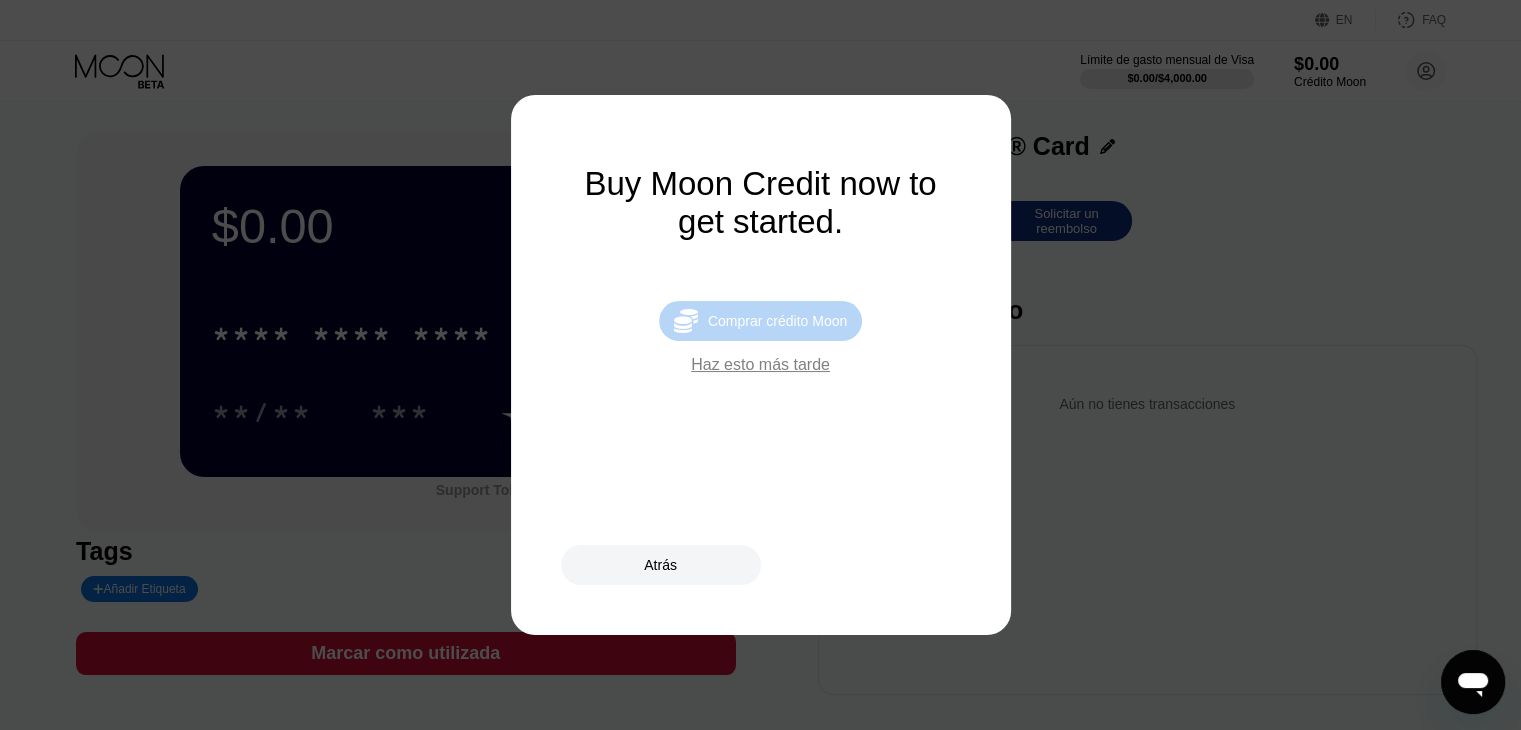 click on "Comprar crédito Moon" at bounding box center (777, 321) 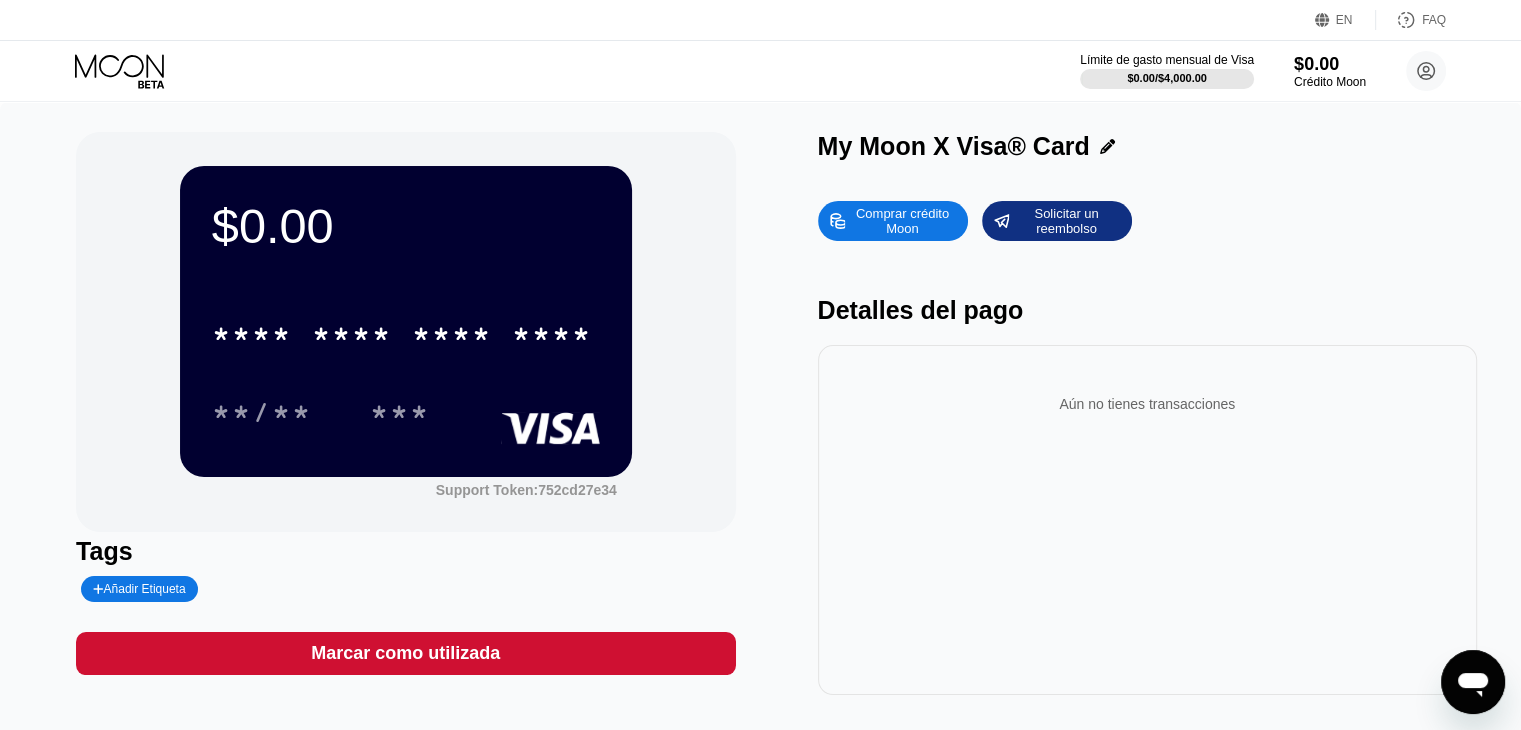 type on "0" 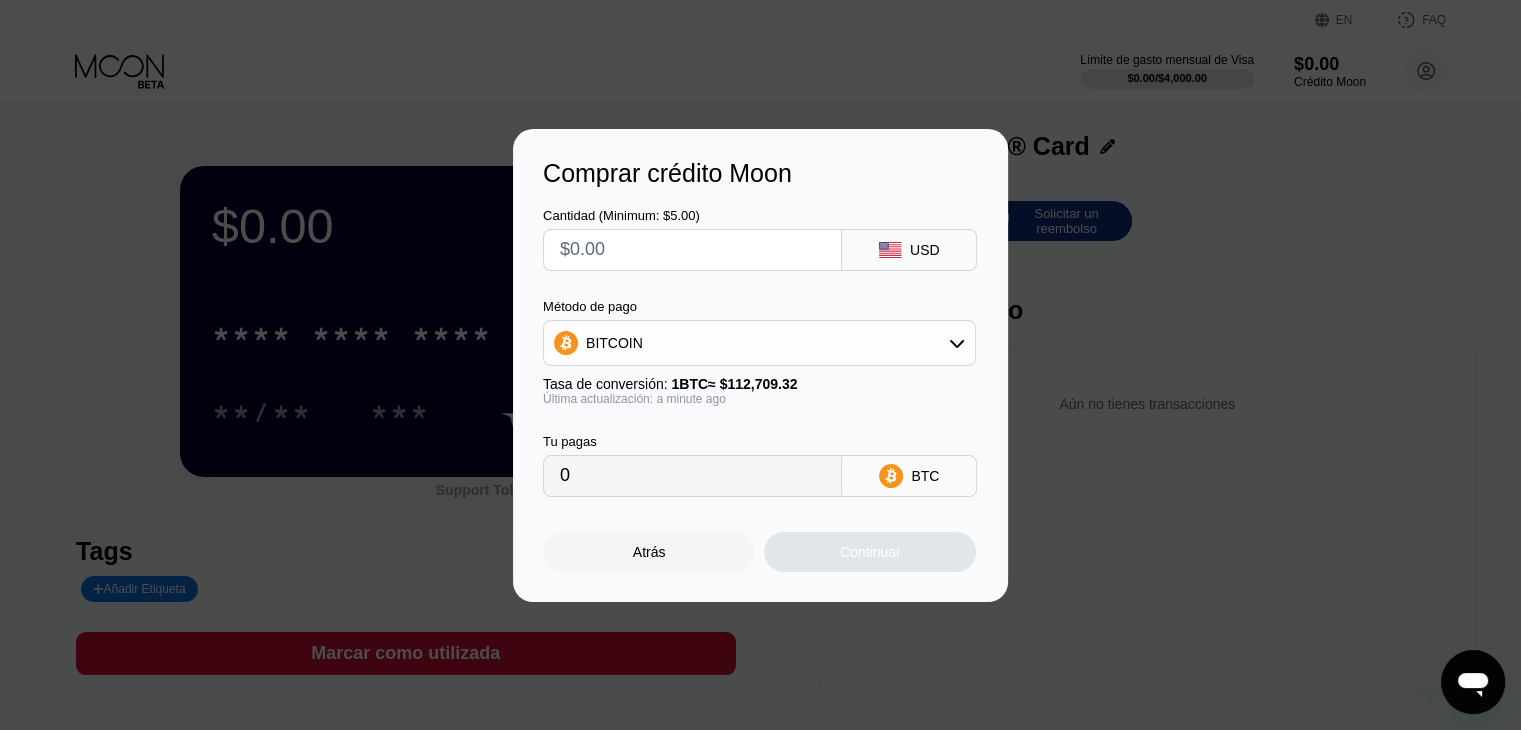 click at bounding box center (692, 250) 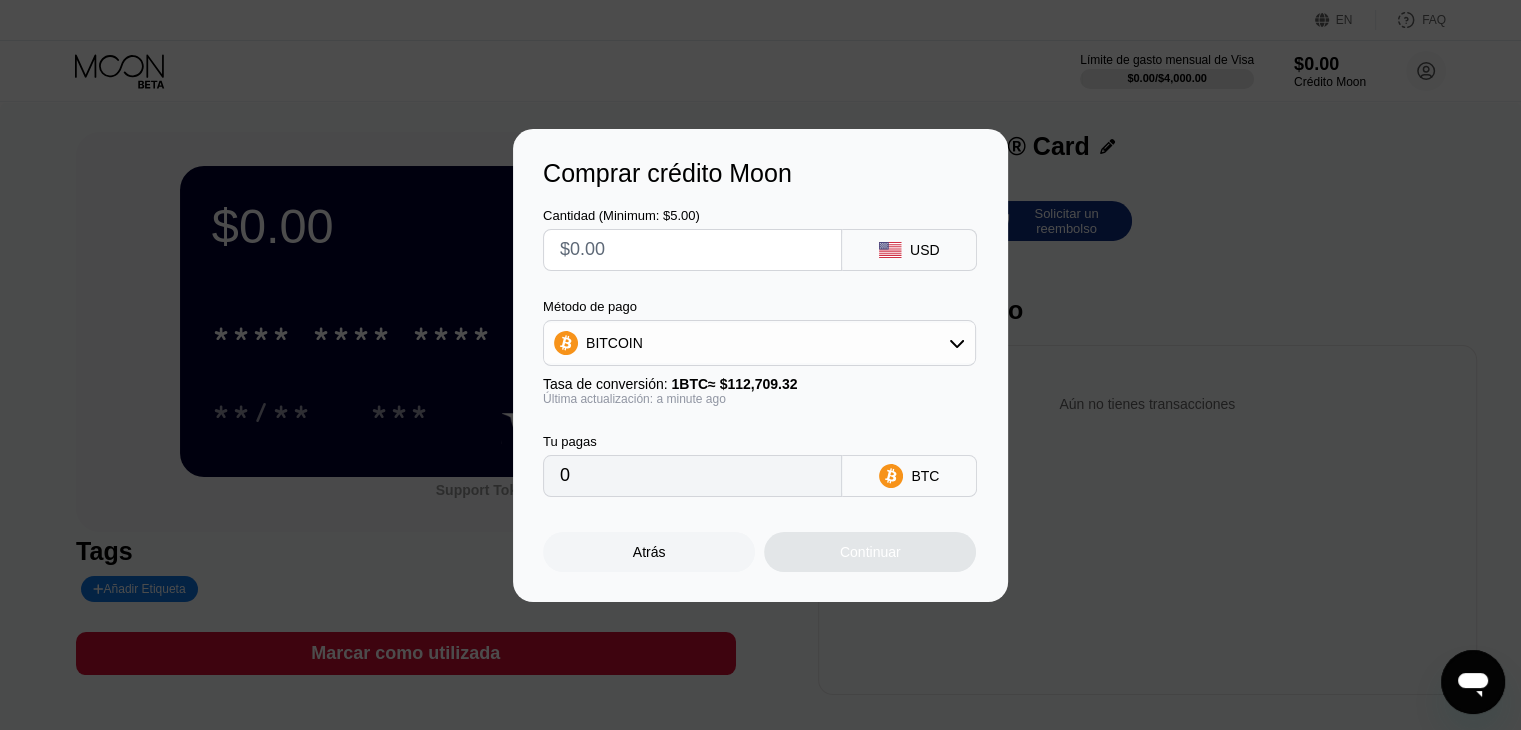 type on "$5" 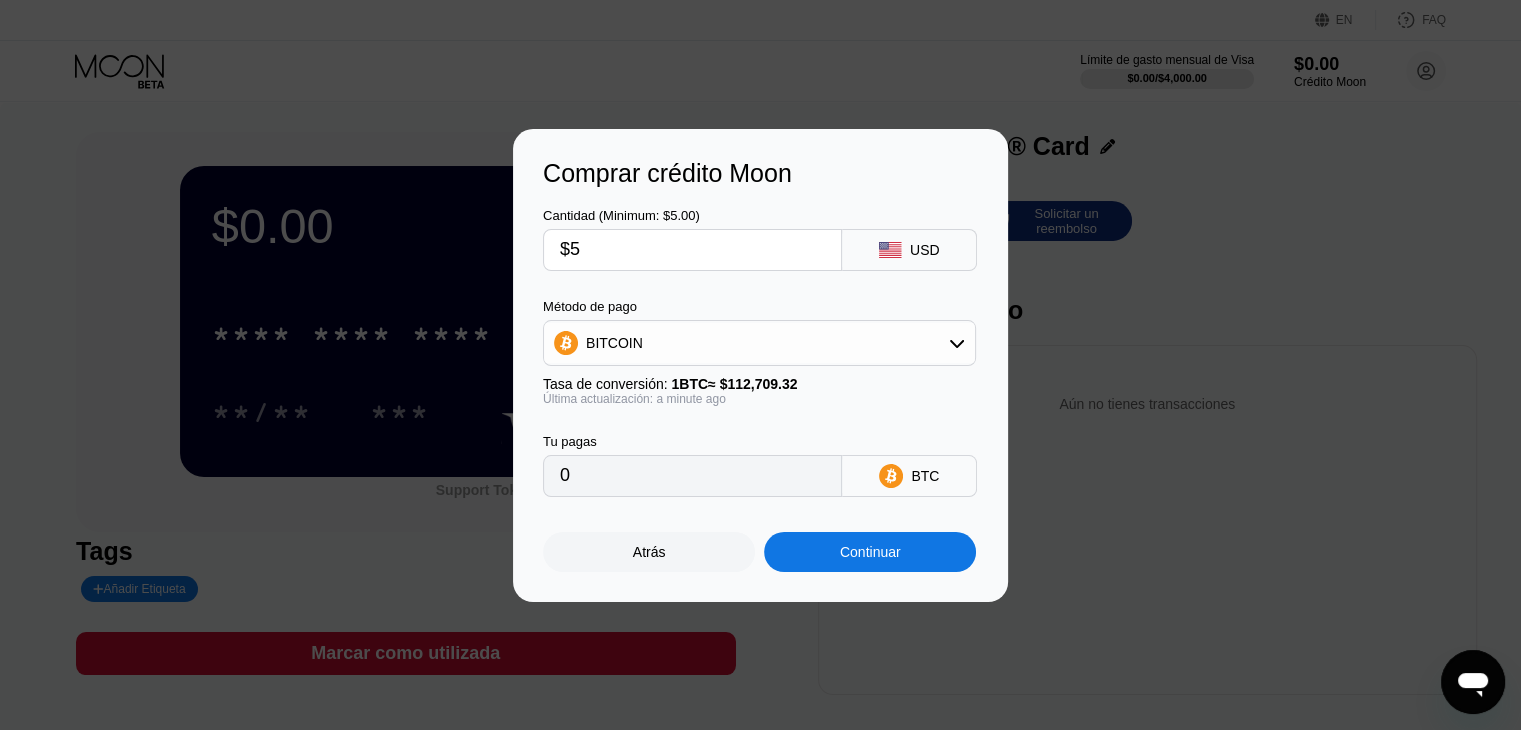 type on "0.00004437" 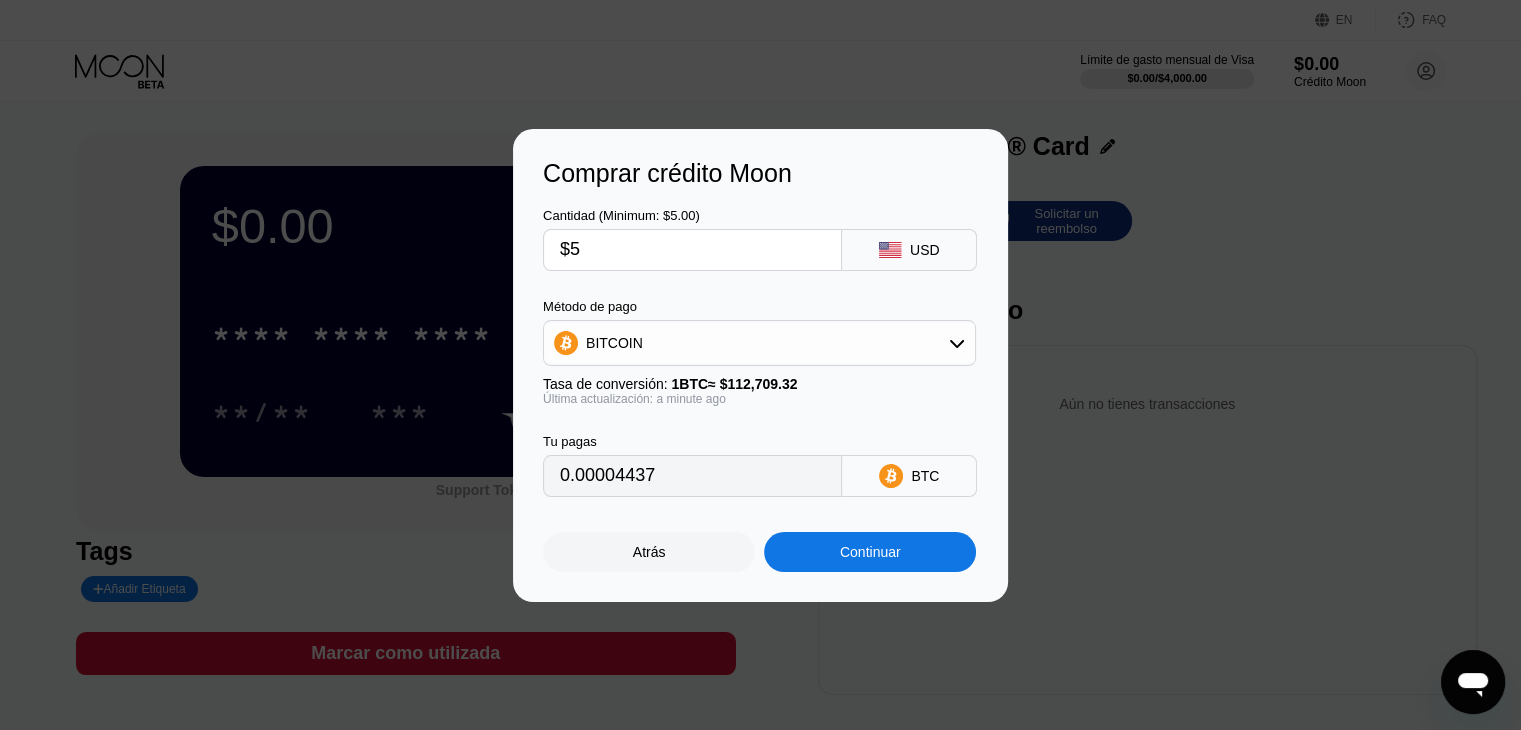 type on "$5" 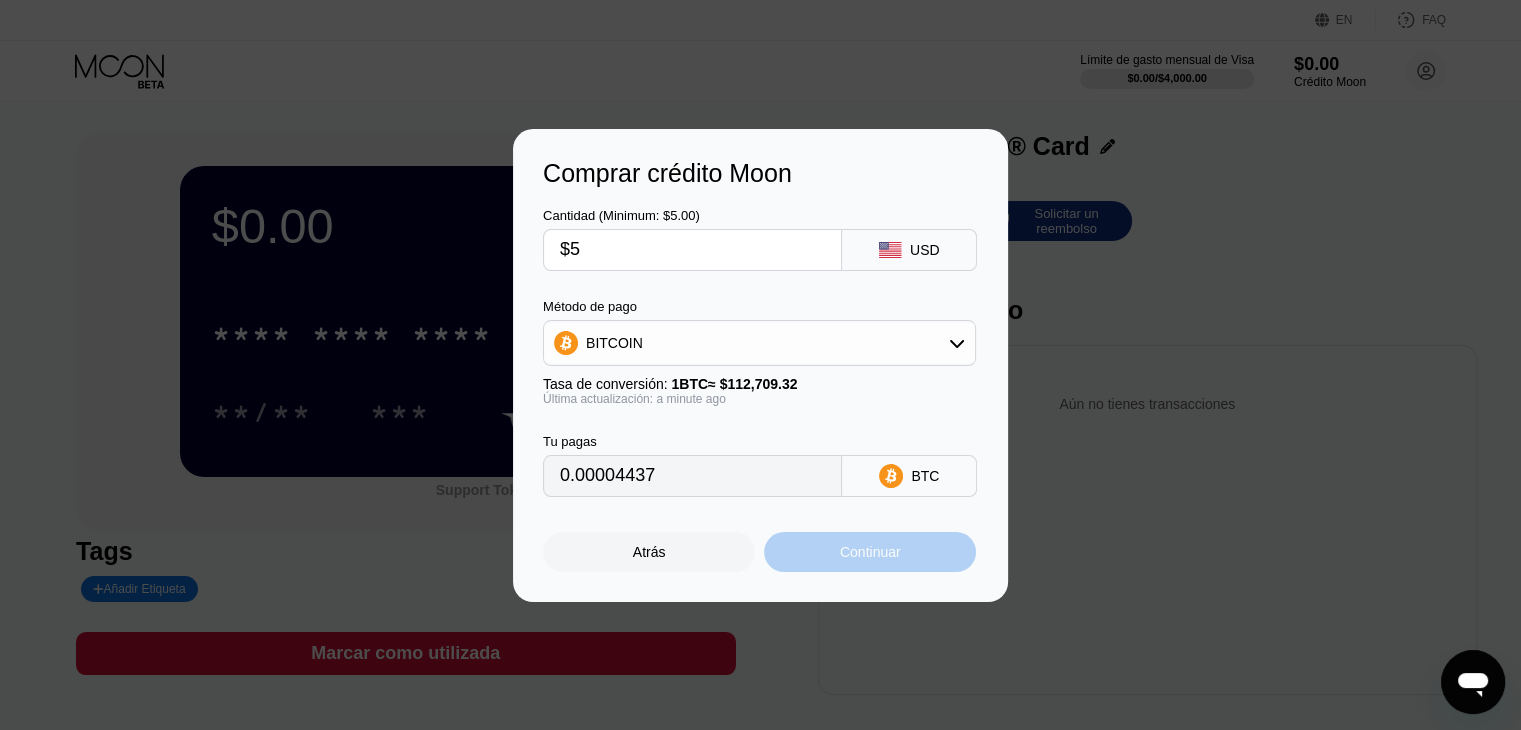 click on "Continuar" at bounding box center (870, 552) 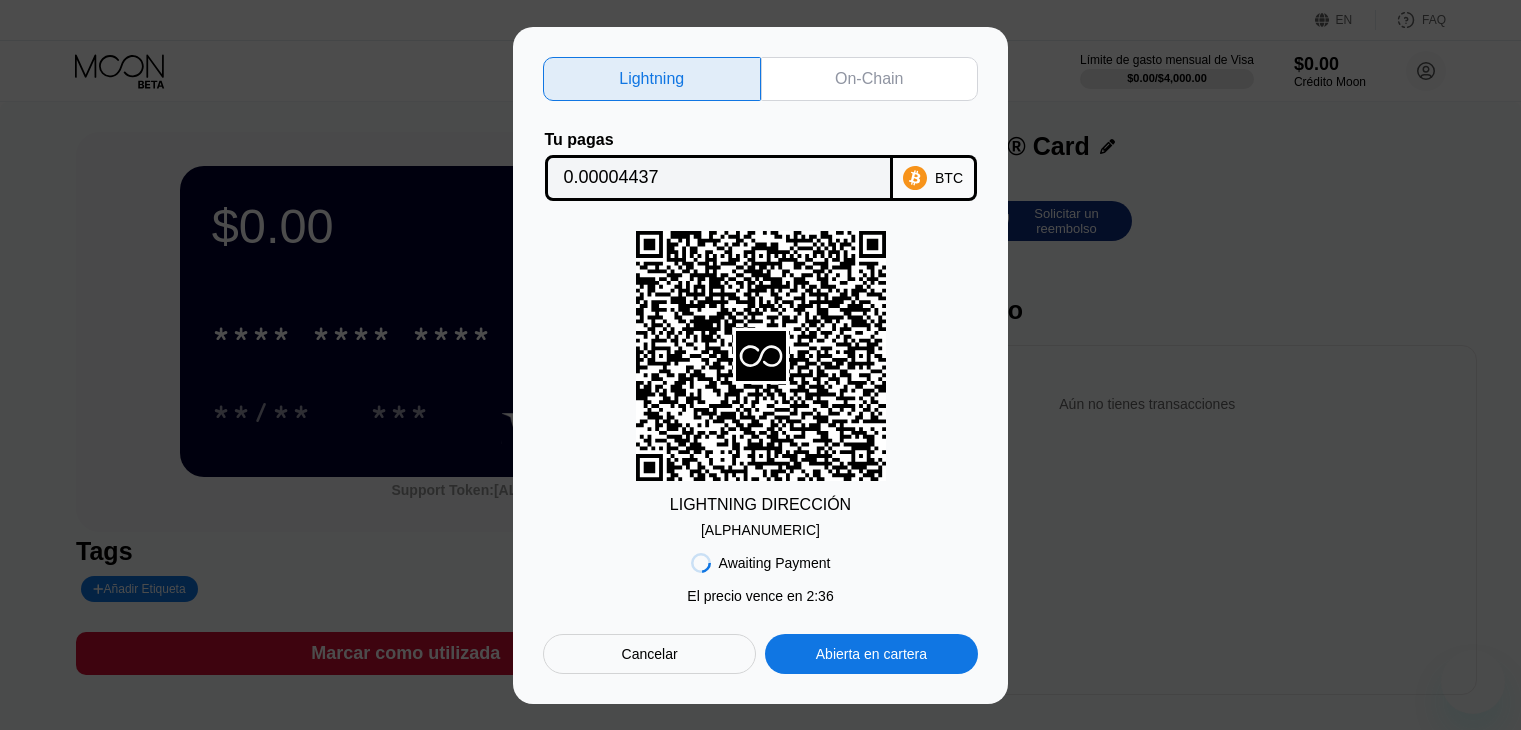 scroll, scrollTop: 0, scrollLeft: 0, axis: both 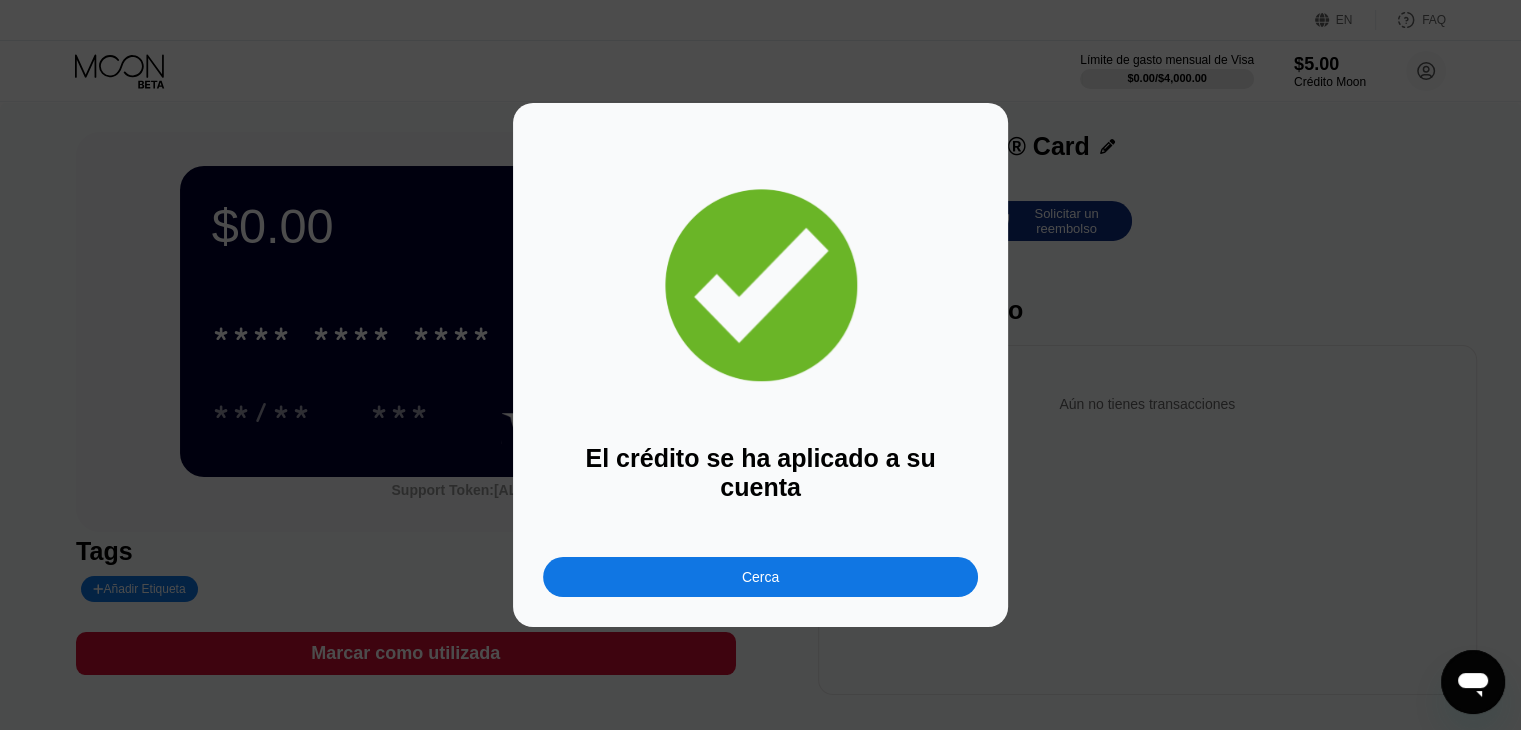 click on "Cerca" at bounding box center (760, 577) 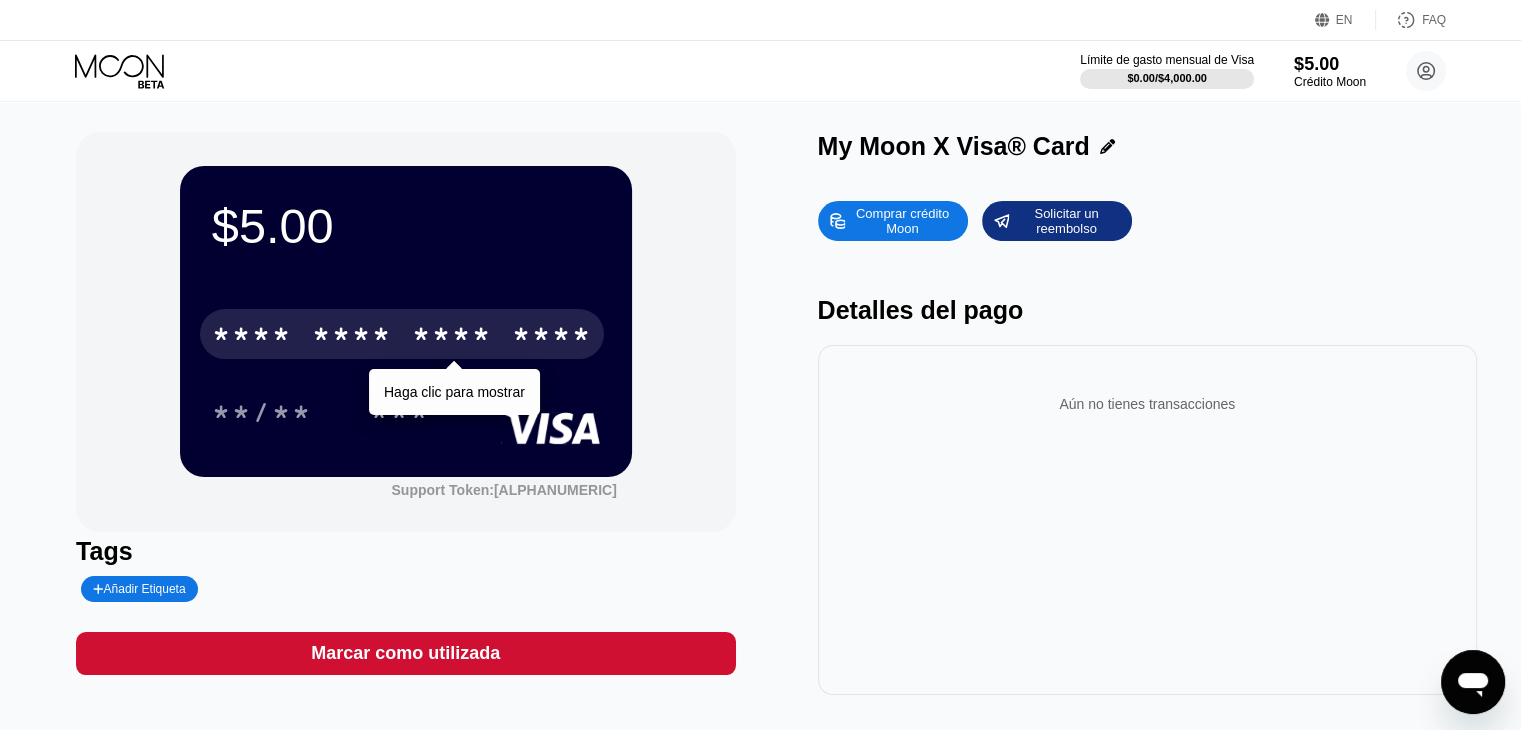 click on "* * * * * * * * * * * * ****" at bounding box center (402, 334) 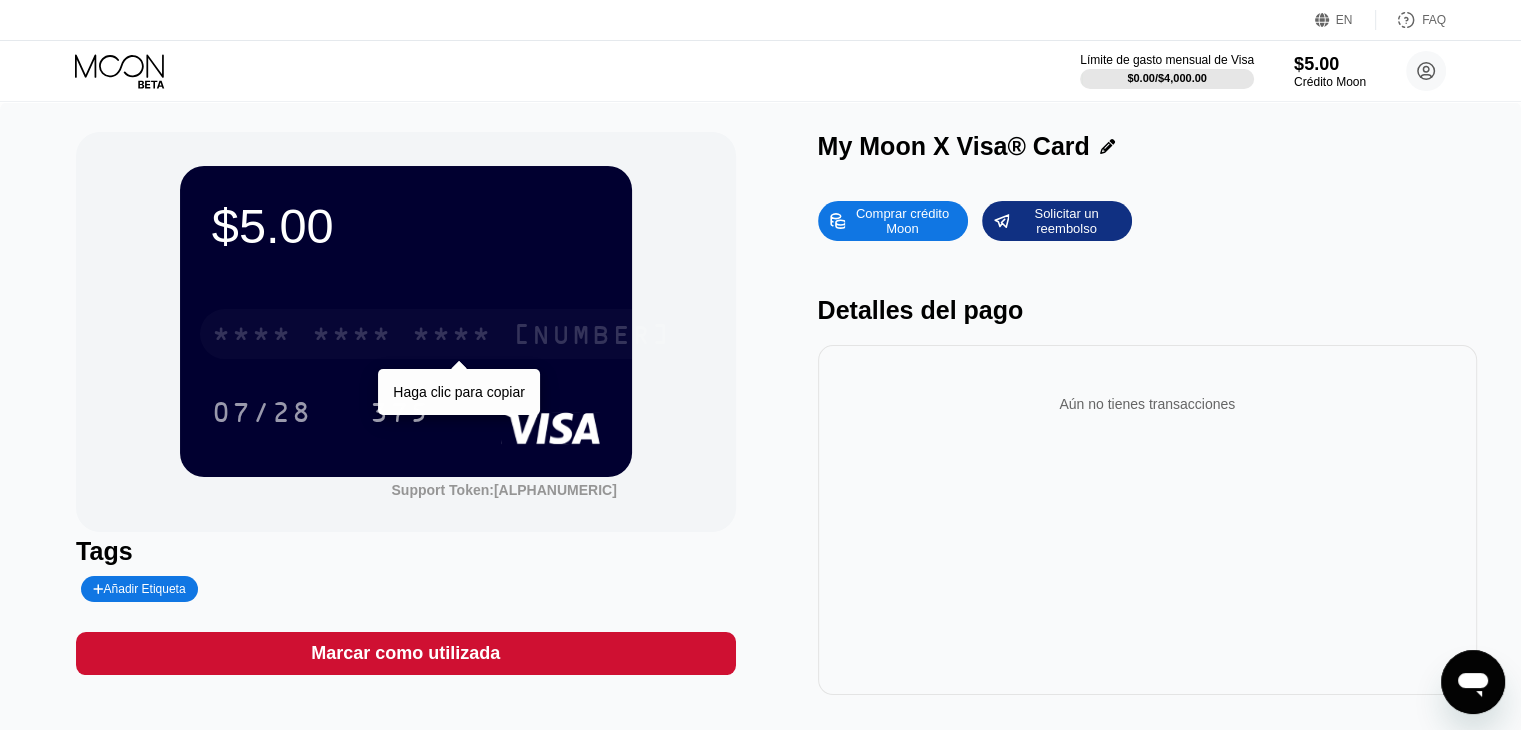 click on "[CREDIT CARD]" at bounding box center (442, 334) 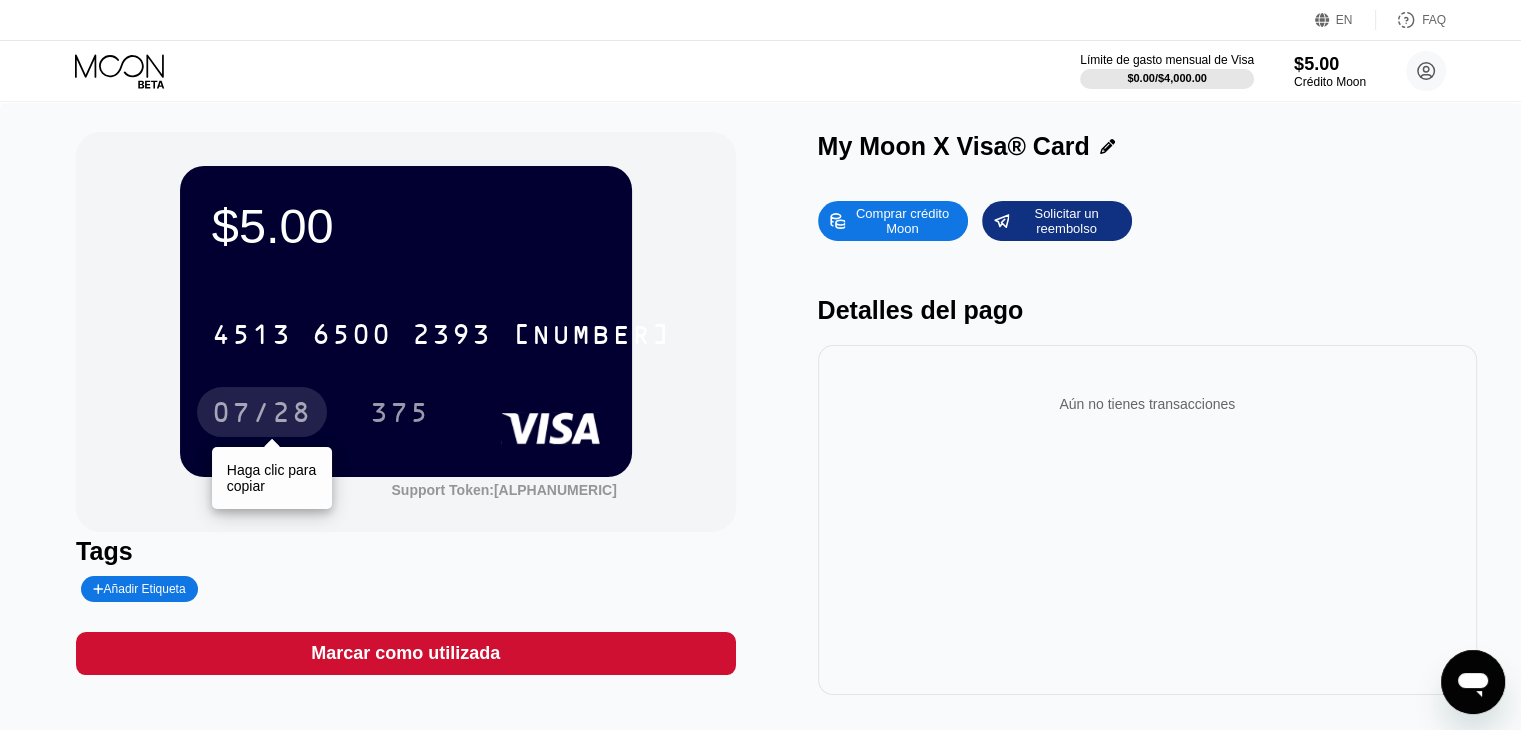 click on "07/28" at bounding box center (262, 415) 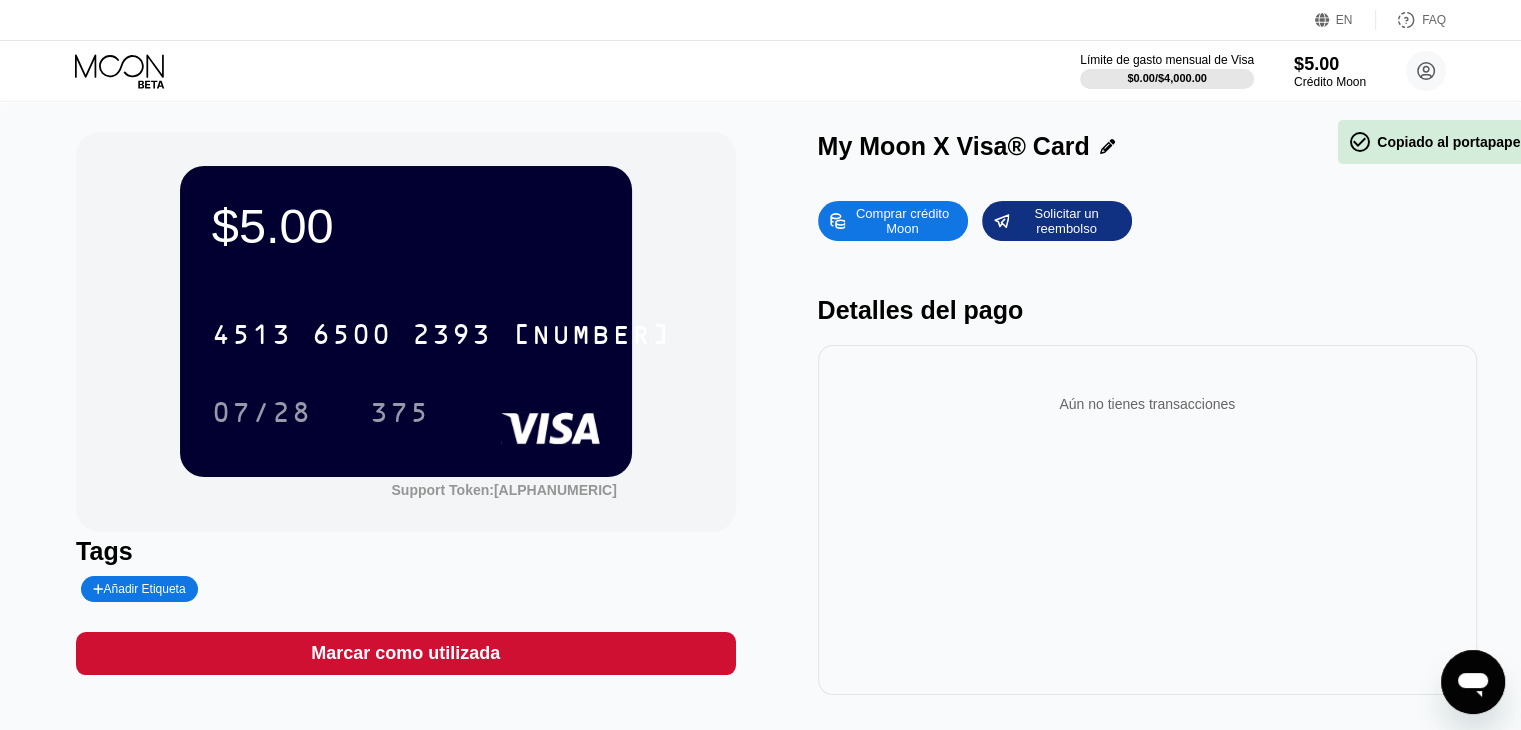 click on "375" at bounding box center (400, 412) 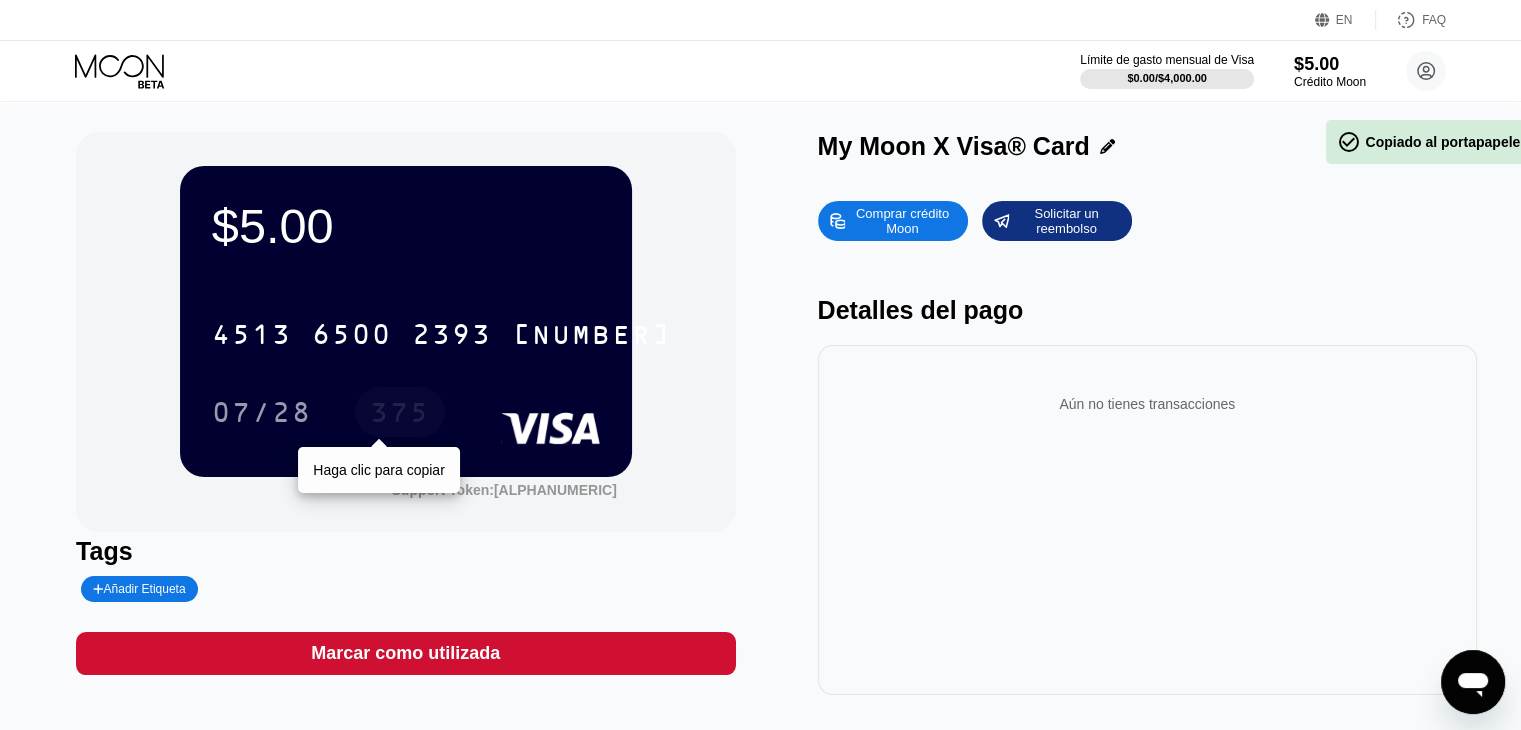 click on "375" at bounding box center (400, 412) 